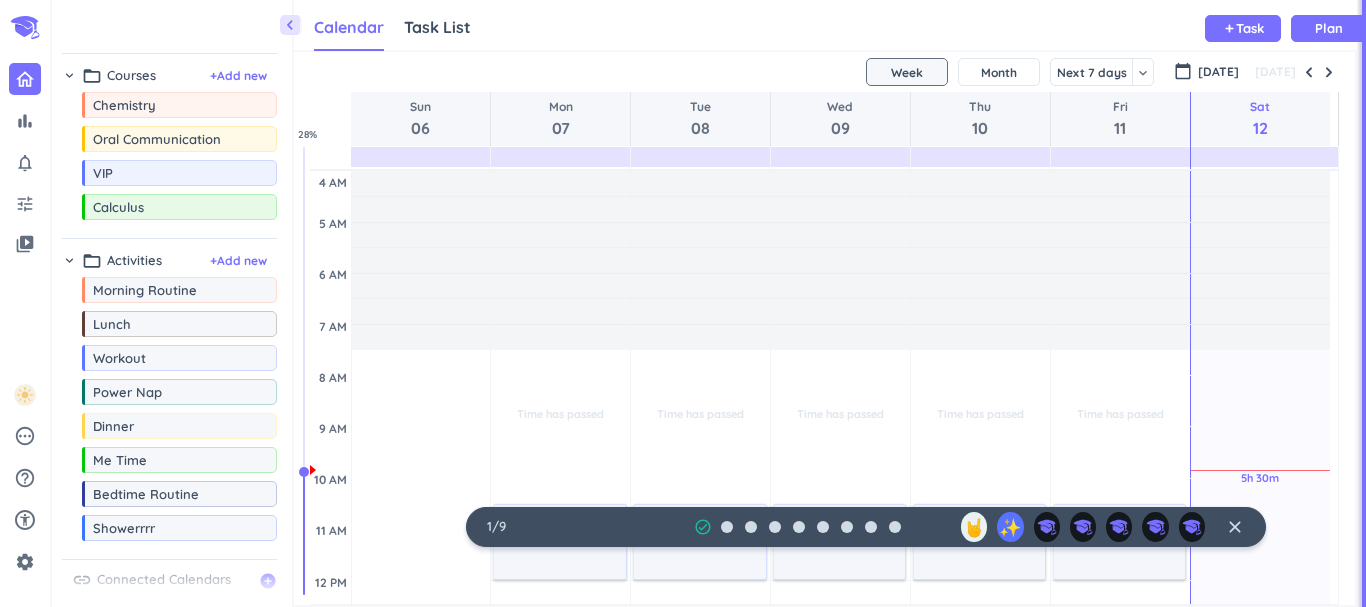 scroll, scrollTop: 0, scrollLeft: 0, axis: both 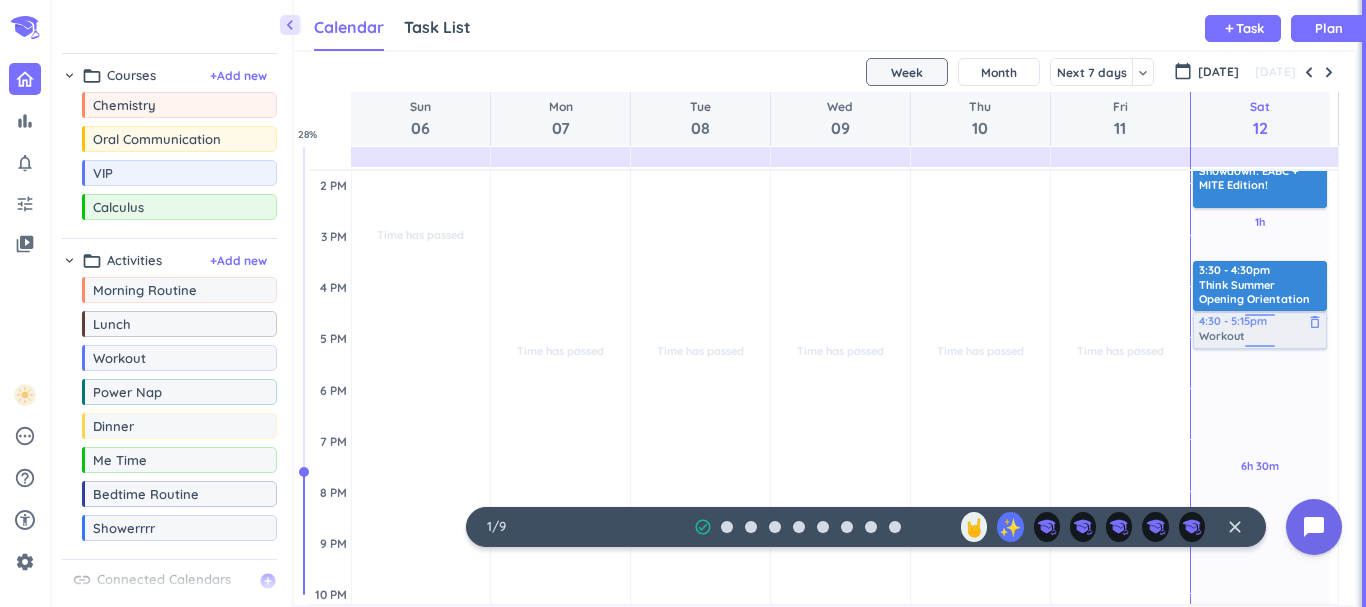 drag, startPoint x: 175, startPoint y: 358, endPoint x: 1239, endPoint y: 316, distance: 1064.8286 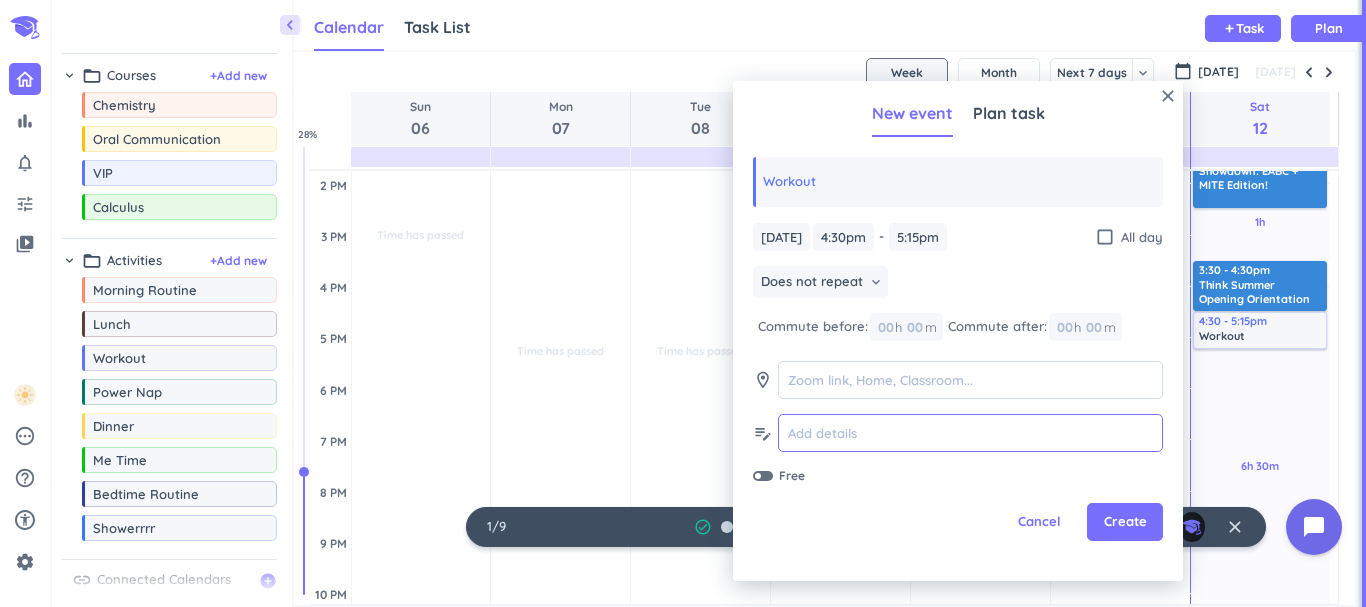 click at bounding box center [970, 433] 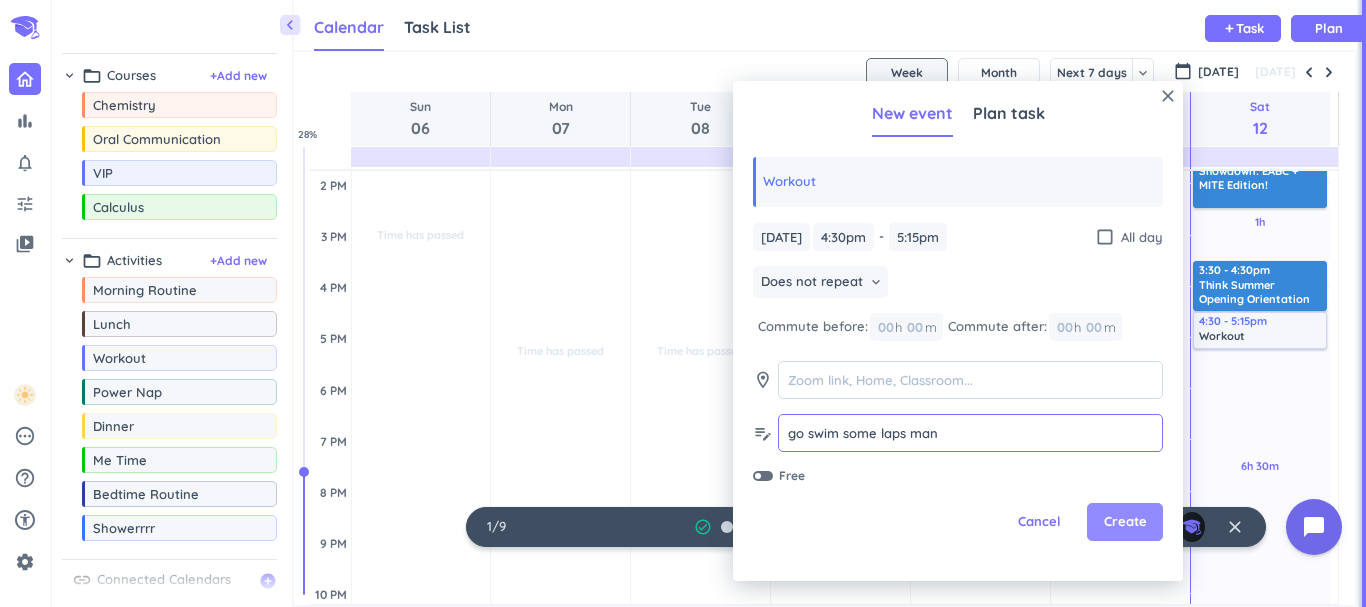 type on "go swim some laps man" 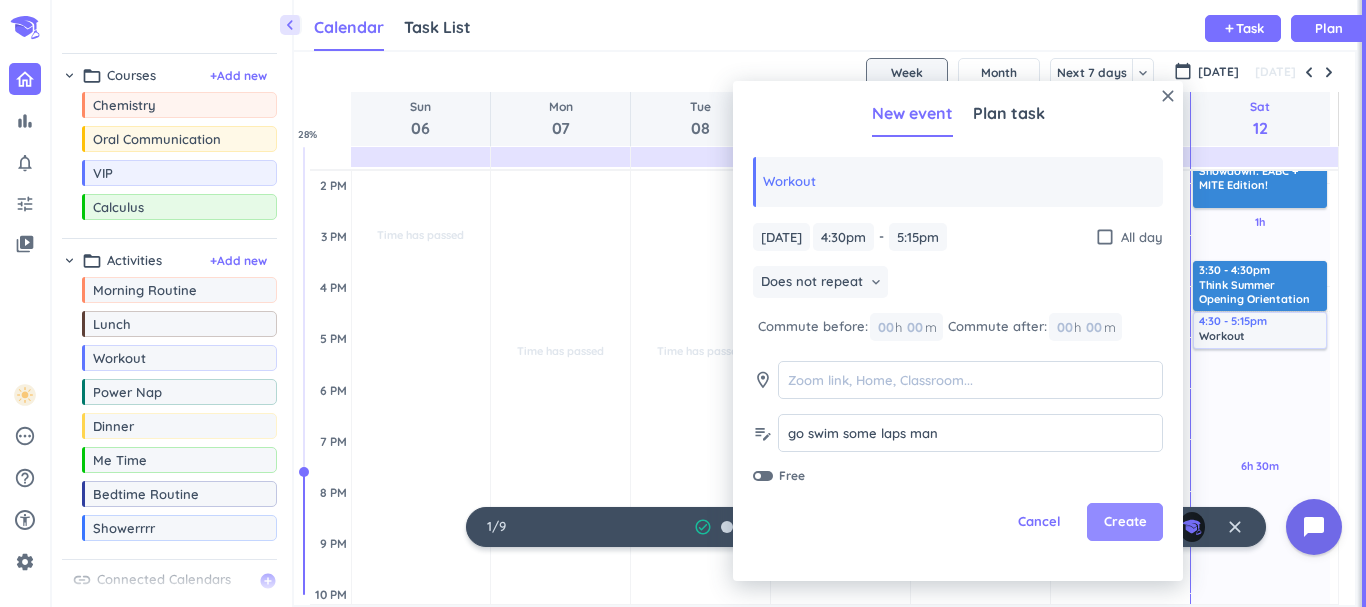 click on "Create" at bounding box center (1125, 522) 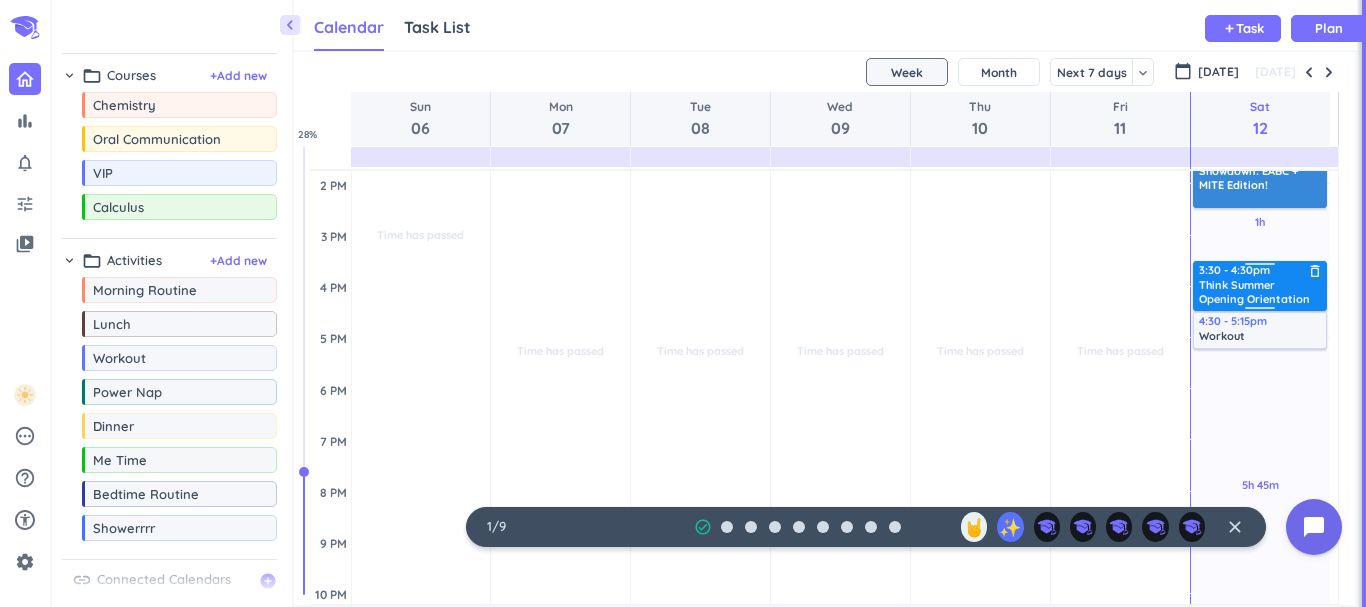 click on "Think Summer Opening Orientation" at bounding box center [1261, 292] 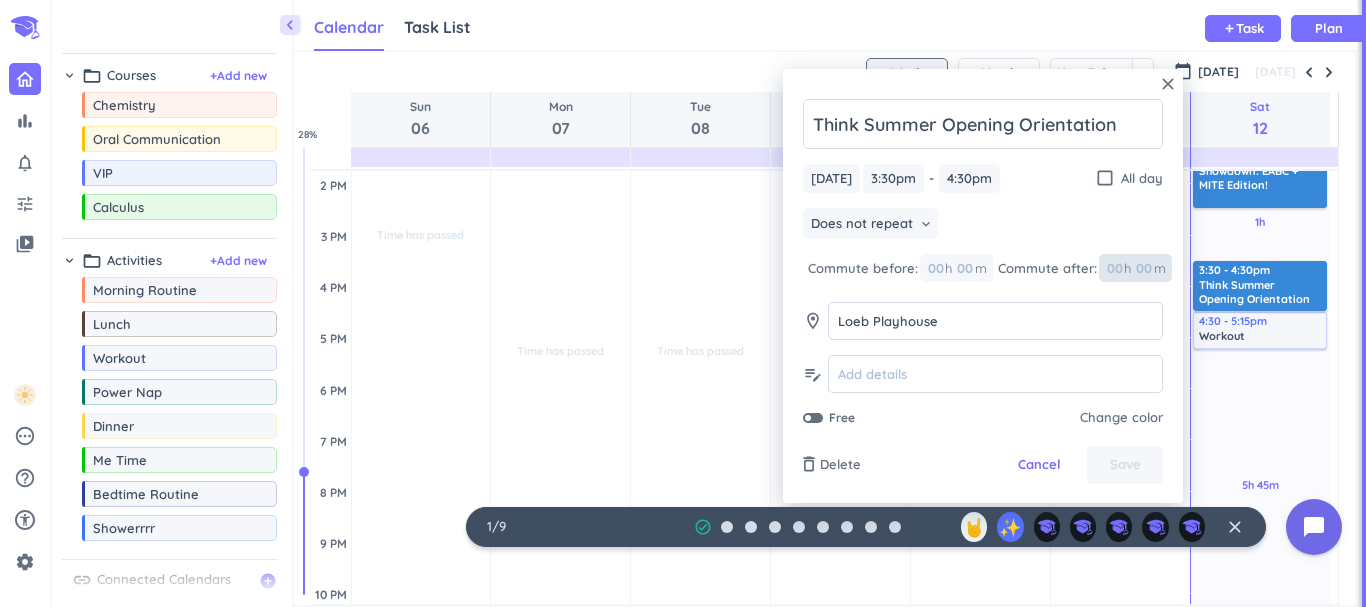 click at bounding box center (1143, 268) 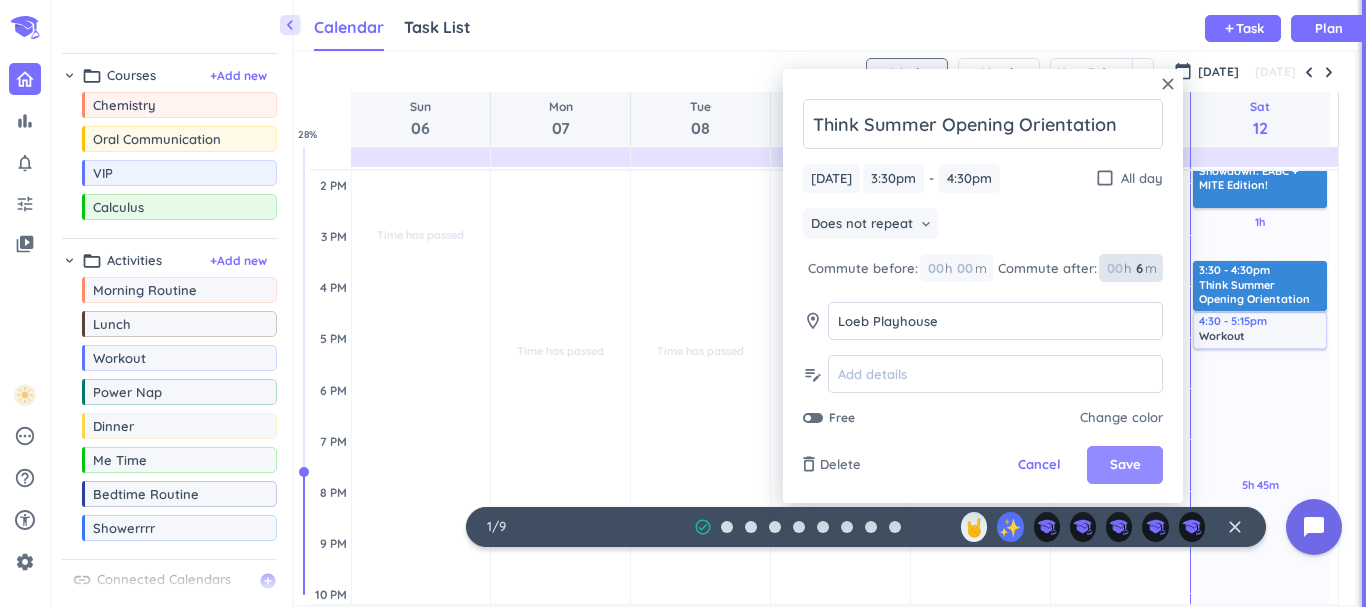 type on "6" 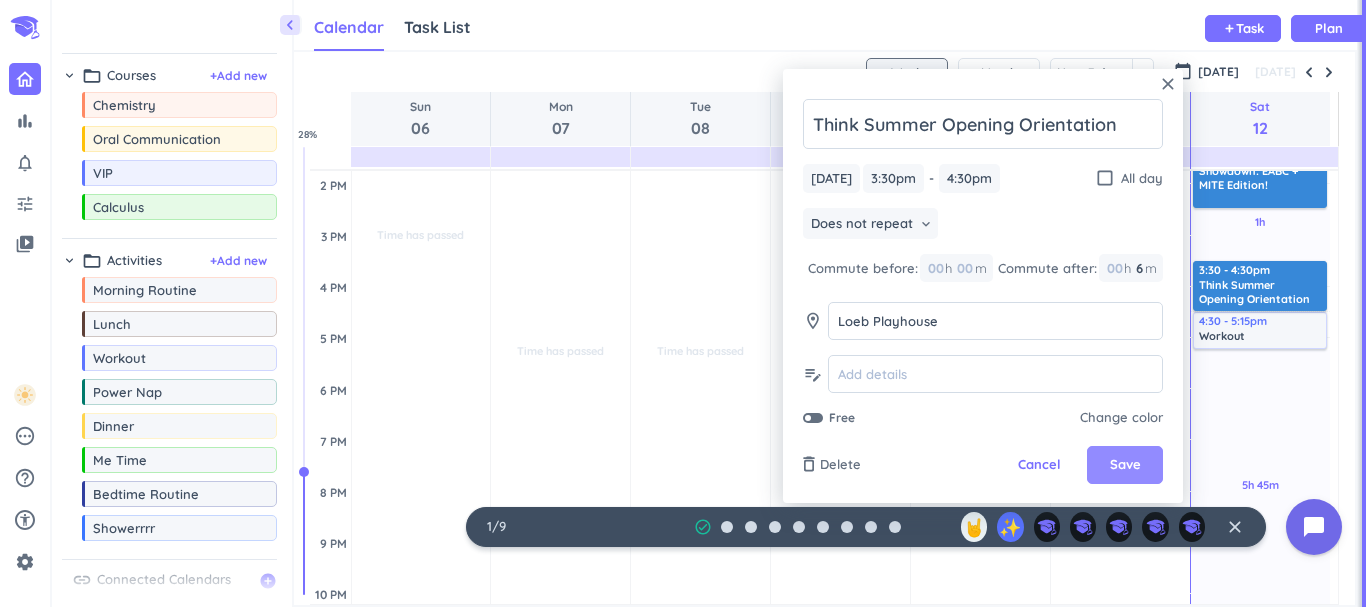 click on "Save" at bounding box center [1125, 465] 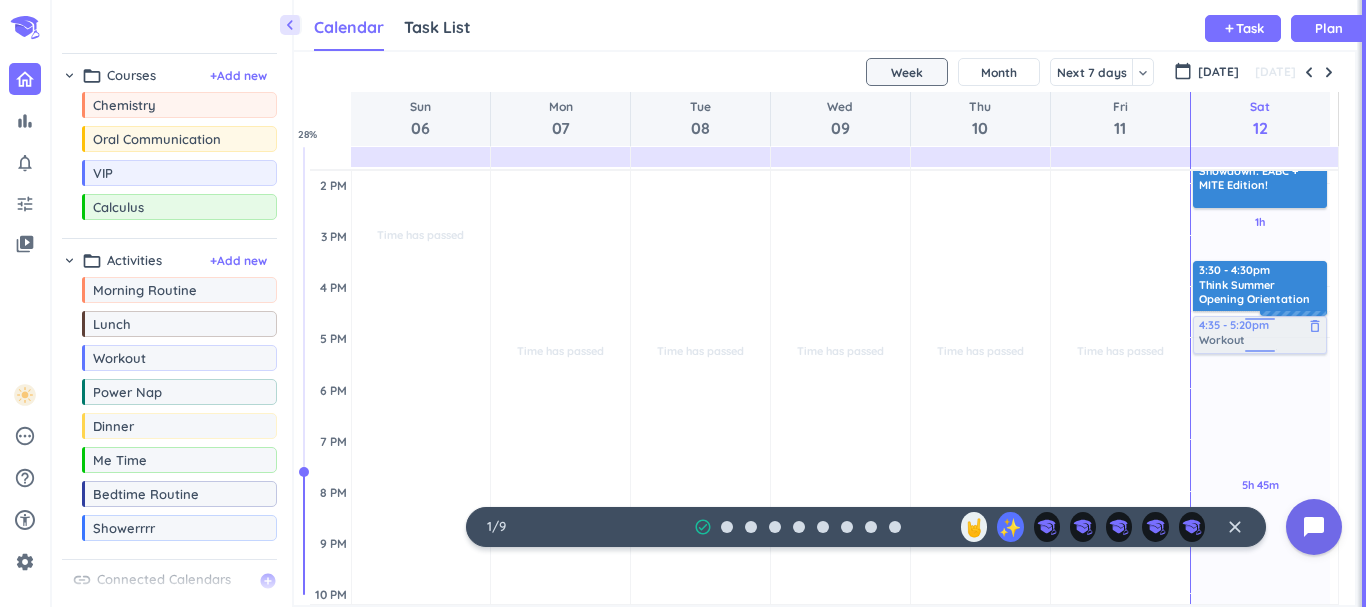 drag, startPoint x: 1257, startPoint y: 337, endPoint x: 1257, endPoint y: 351, distance: 14 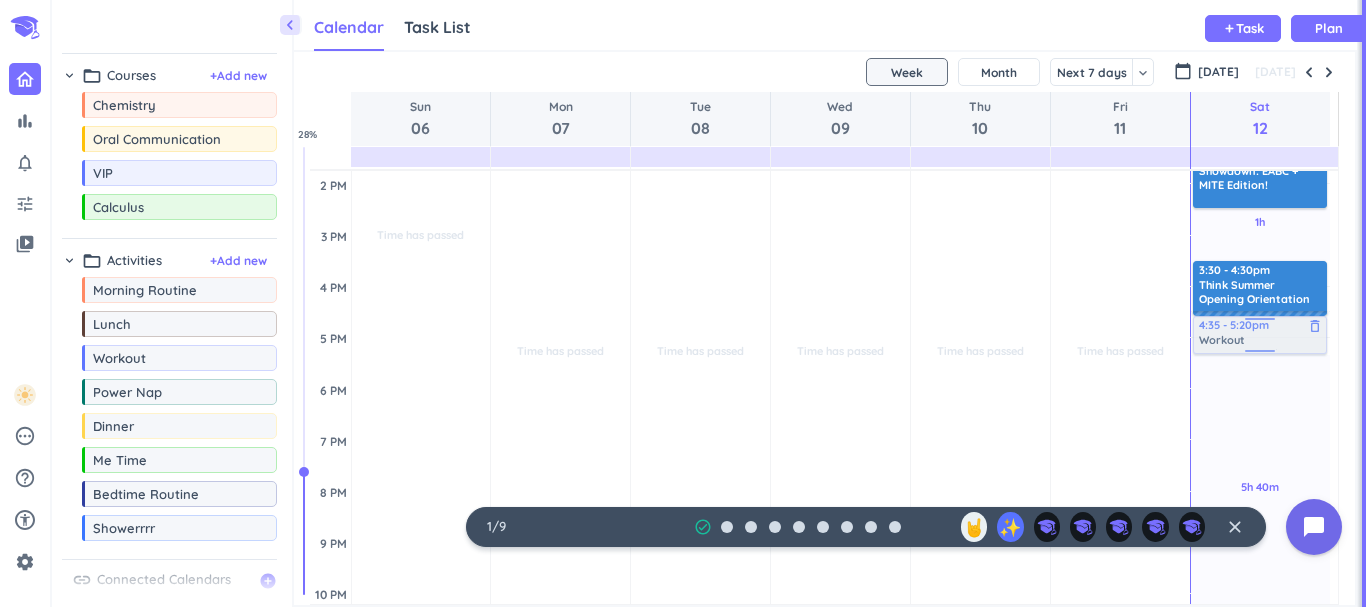 drag, startPoint x: 1265, startPoint y: 337, endPoint x: 1244, endPoint y: 346, distance: 22.847319 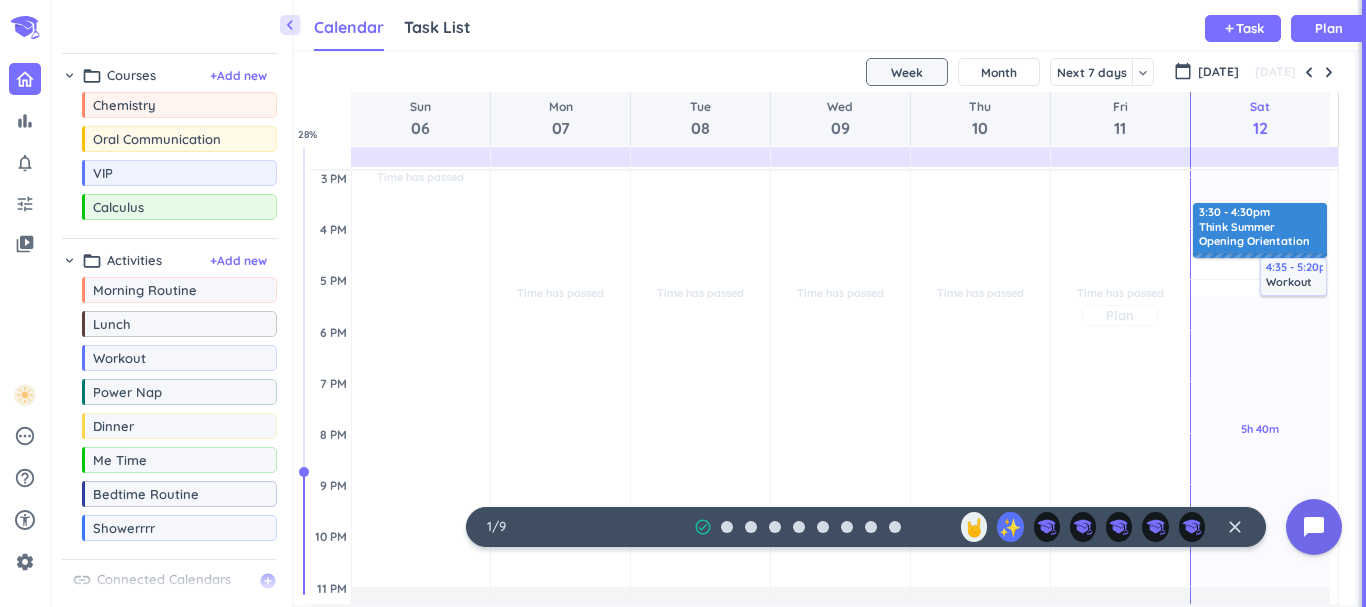 scroll, scrollTop: 556, scrollLeft: 0, axis: vertical 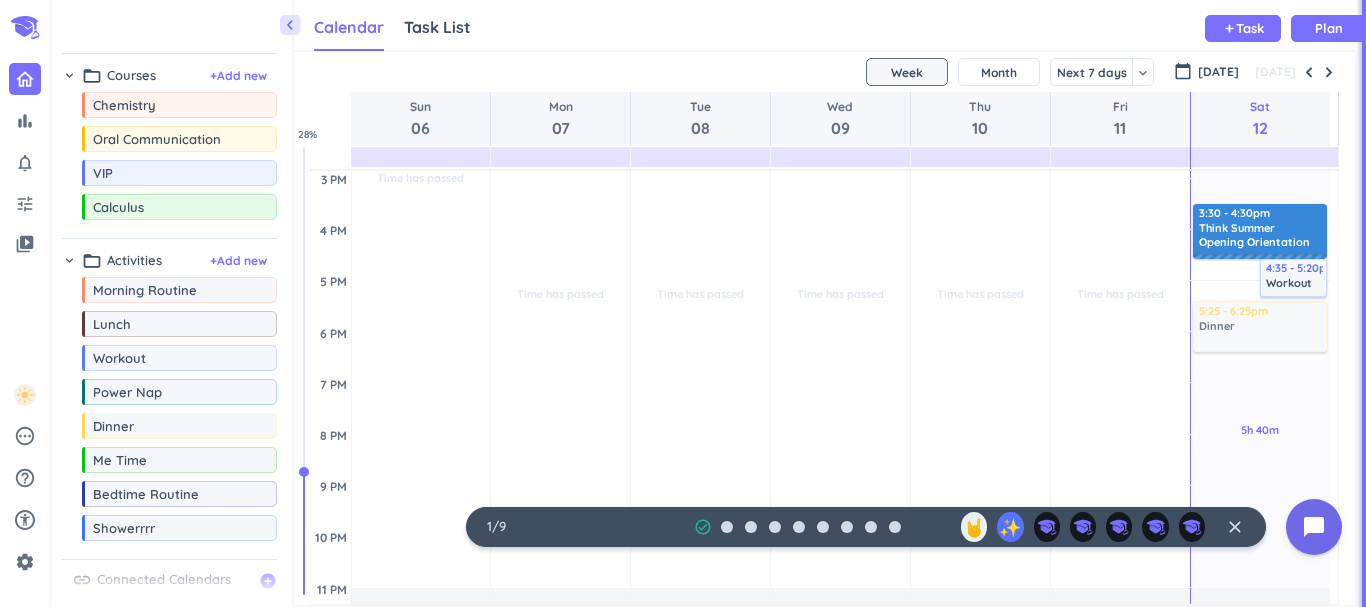 drag, startPoint x: 197, startPoint y: 428, endPoint x: 1274, endPoint y: 302, distance: 1084.3455 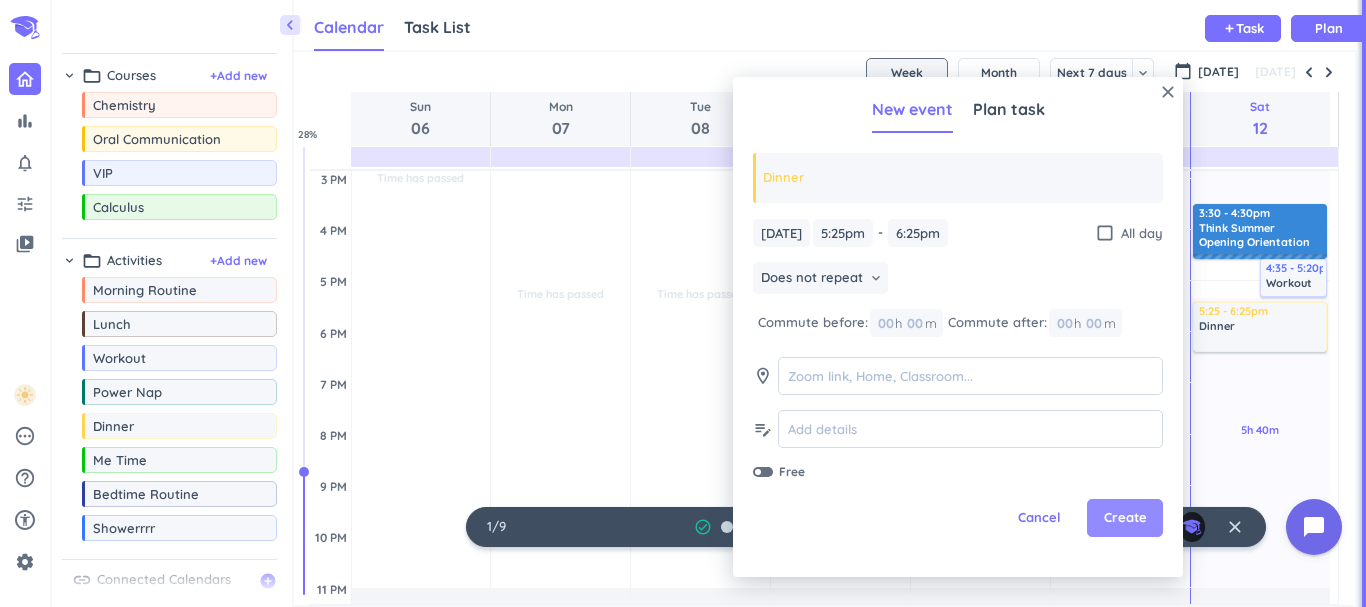 click on "Create" at bounding box center [1125, 518] 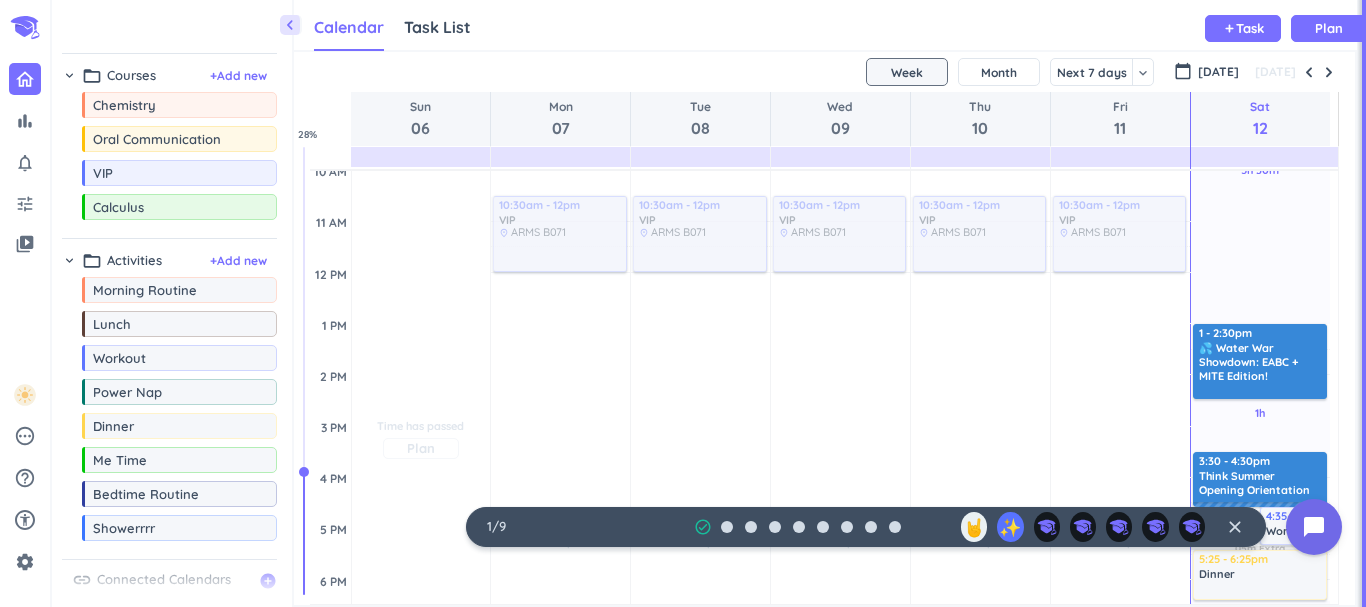 scroll, scrollTop: 307, scrollLeft: 0, axis: vertical 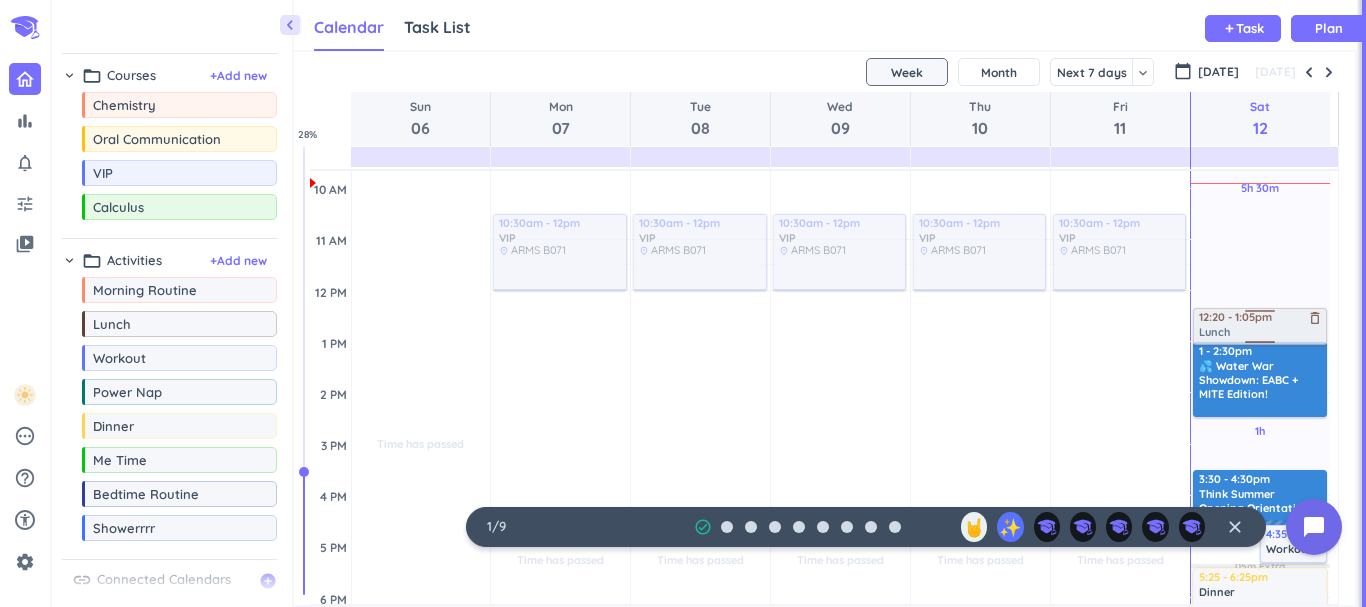 drag, startPoint x: 210, startPoint y: 322, endPoint x: 1254, endPoint y: 308, distance: 1044.0939 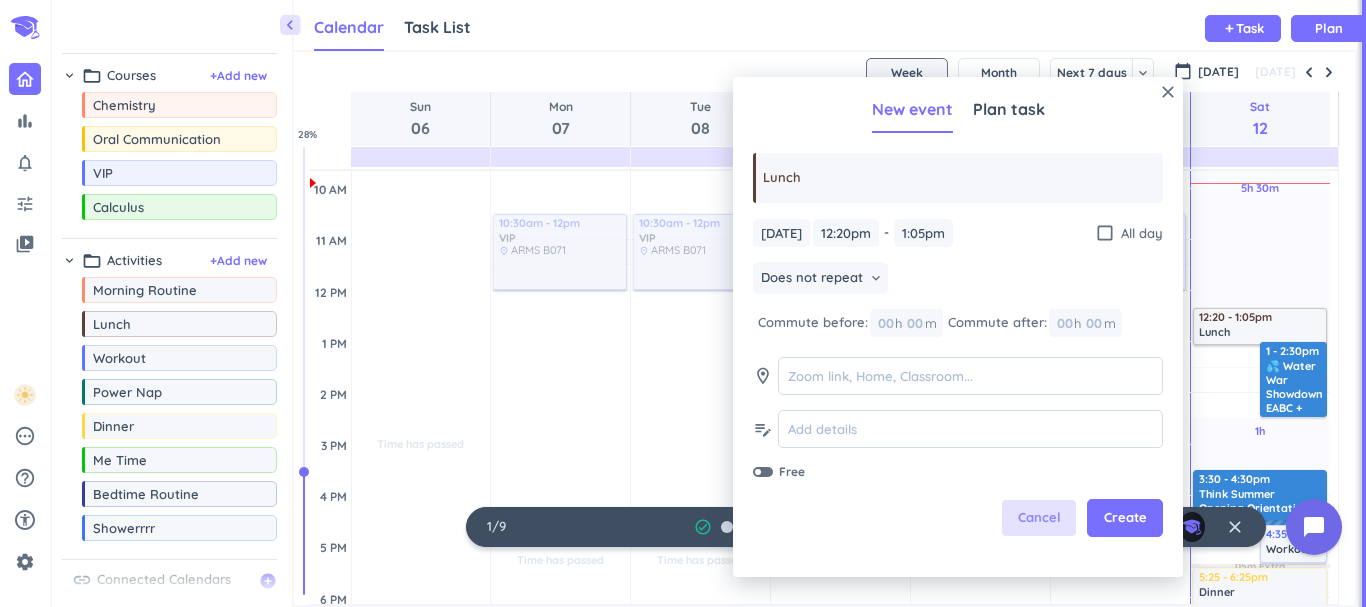 click on "Cancel" at bounding box center [1039, 518] 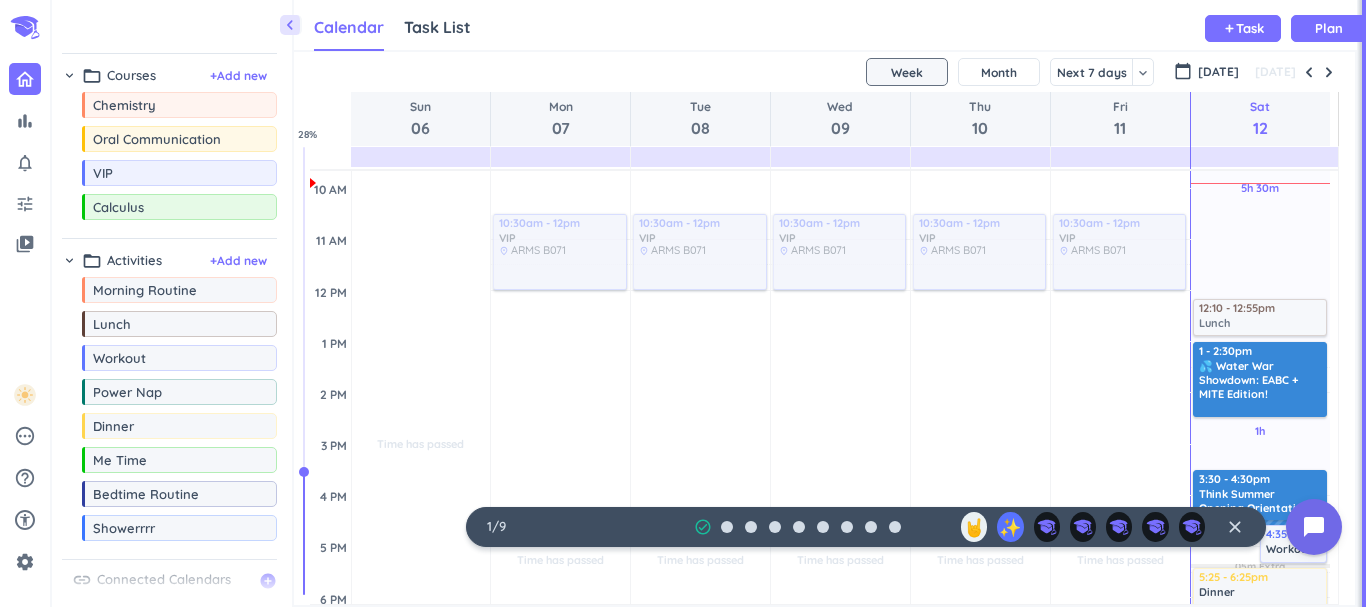 drag, startPoint x: 156, startPoint y: 324, endPoint x: 1211, endPoint y: 300, distance: 1055.273 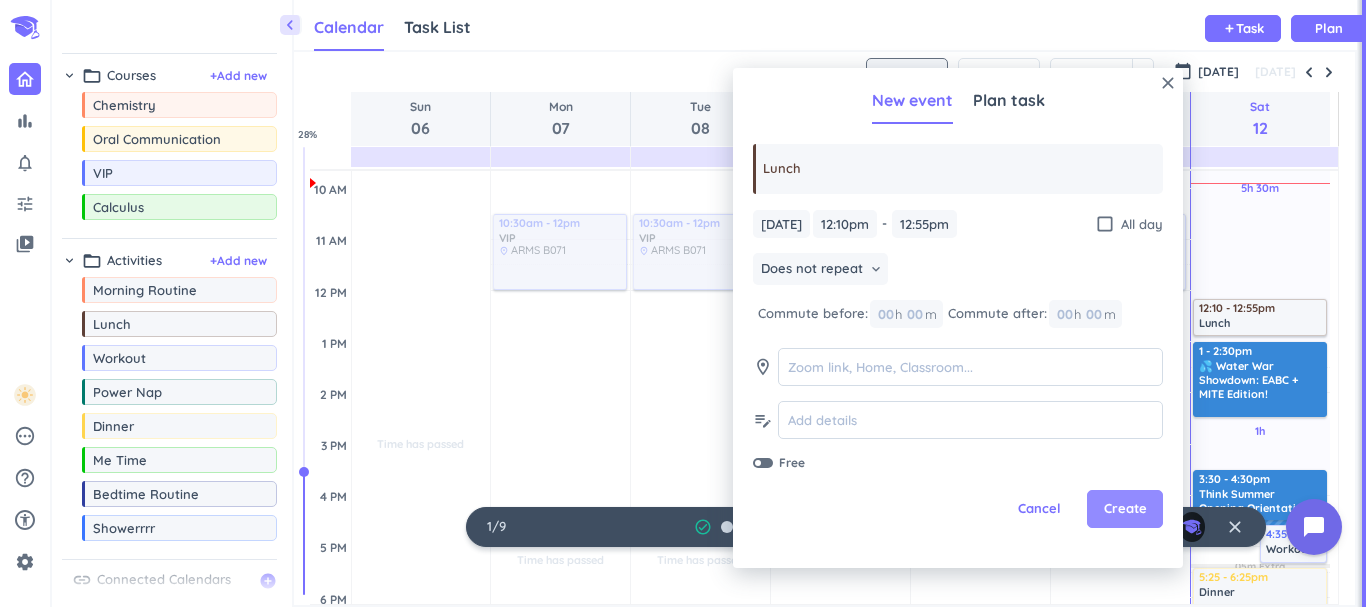 click on "Create" at bounding box center (1125, 509) 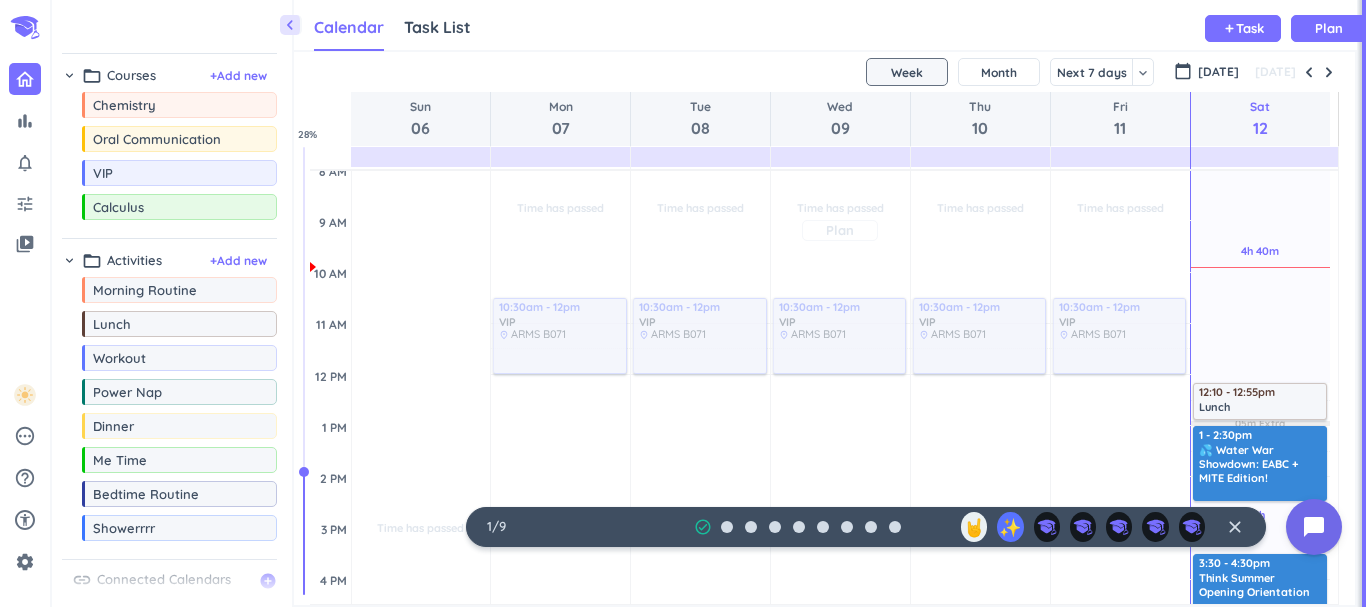 scroll, scrollTop: 104, scrollLeft: 0, axis: vertical 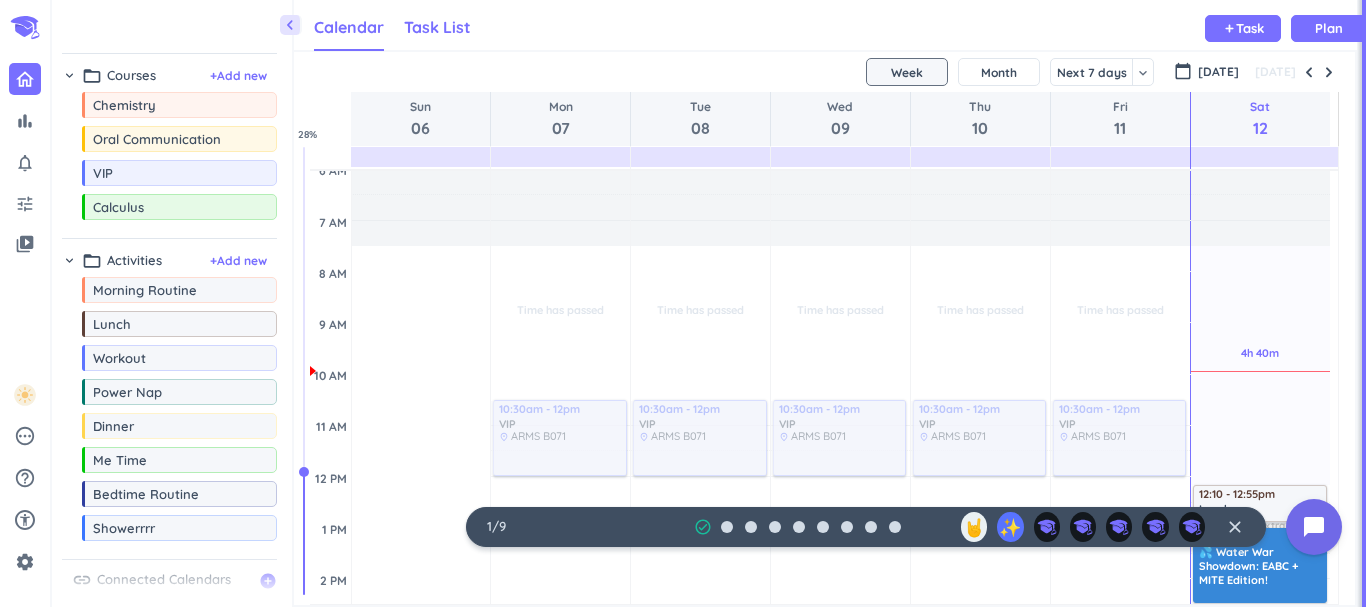 click on "Task List" at bounding box center [437, 27] 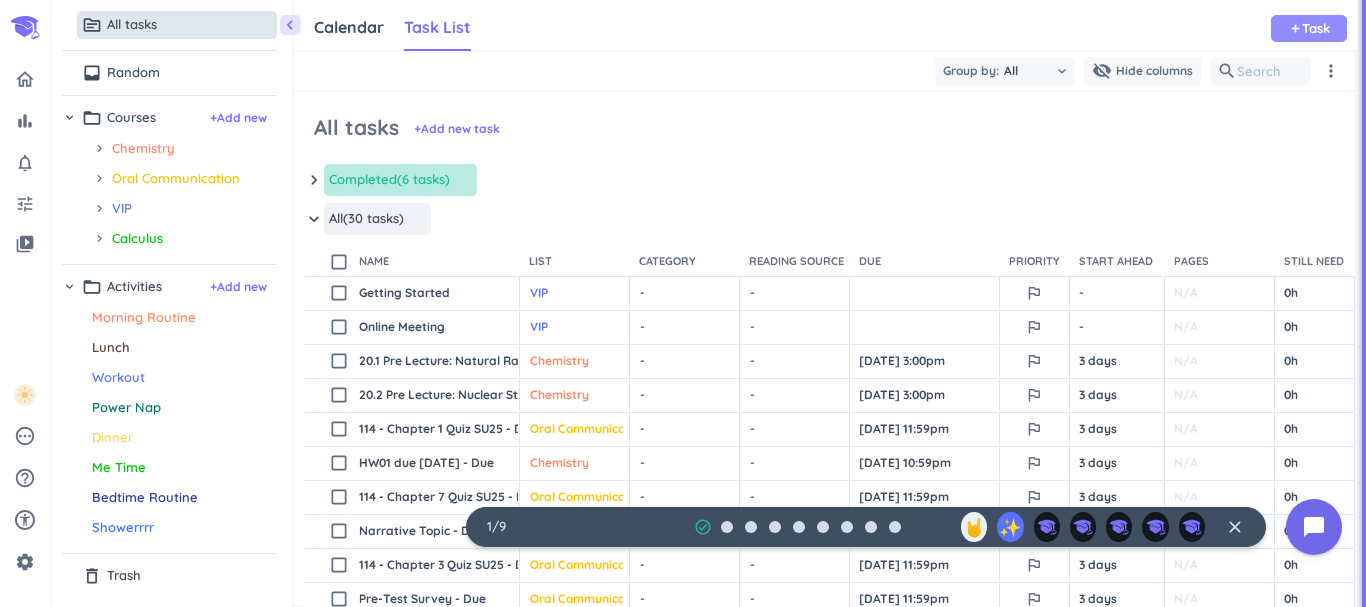 scroll, scrollTop: 9, scrollLeft: 9, axis: both 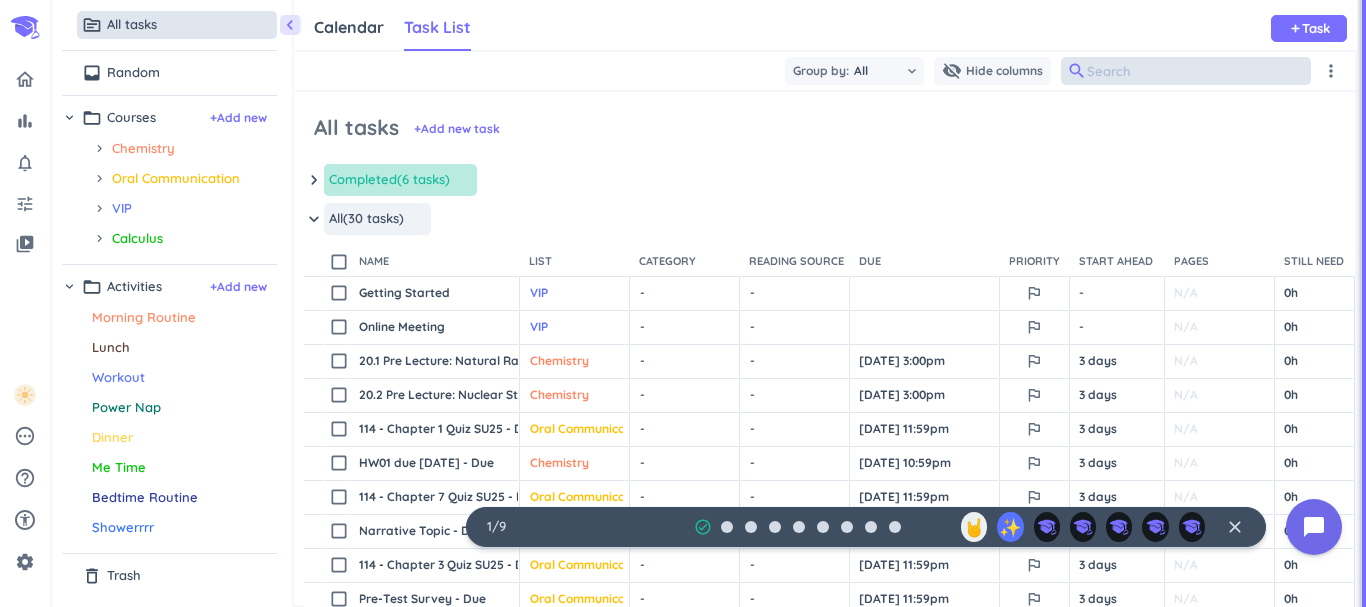 click at bounding box center (1186, 71) 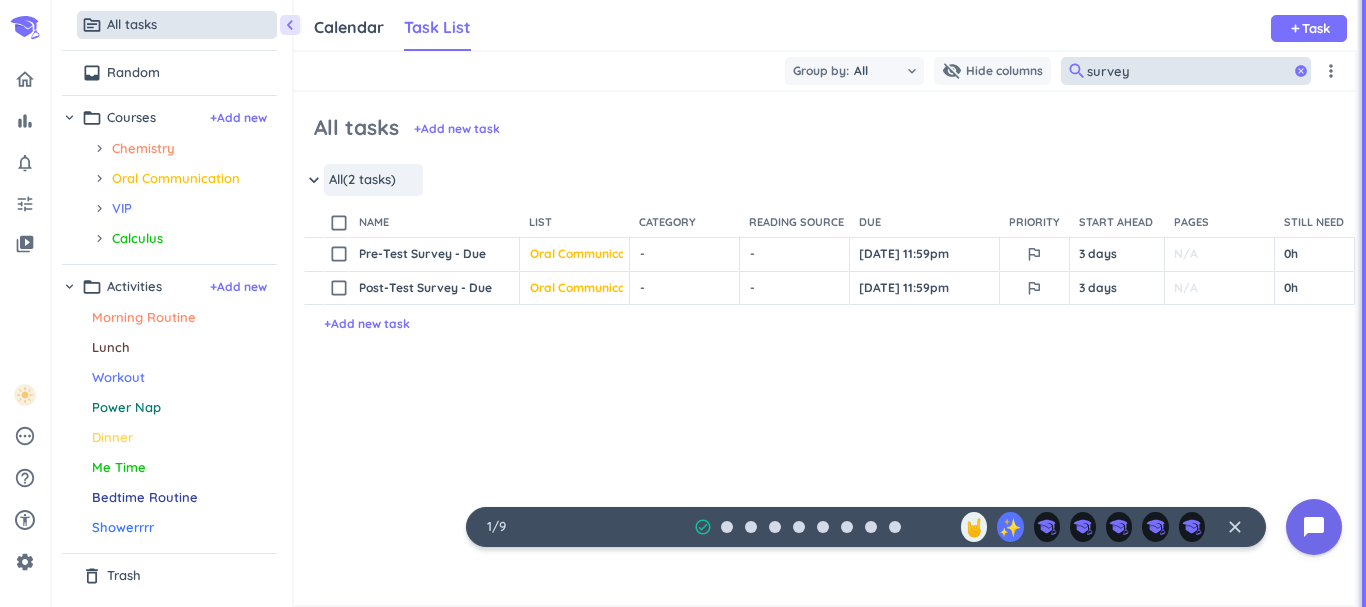type on "survey" 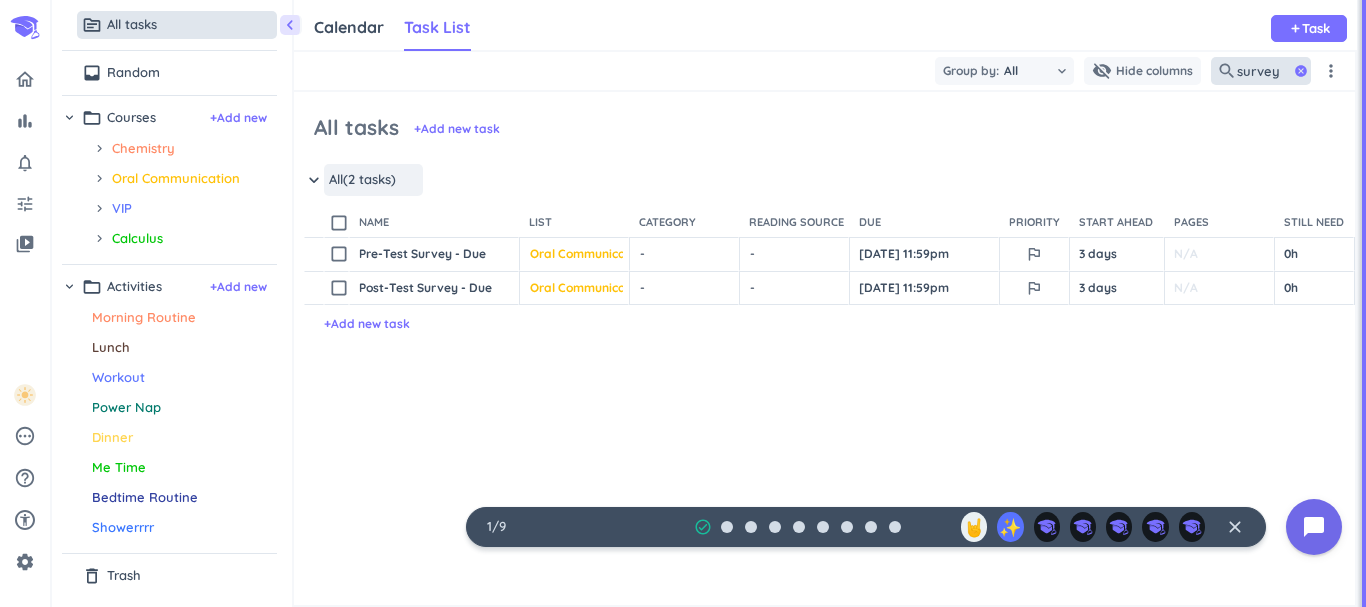 click on "cancel" at bounding box center [1301, 71] 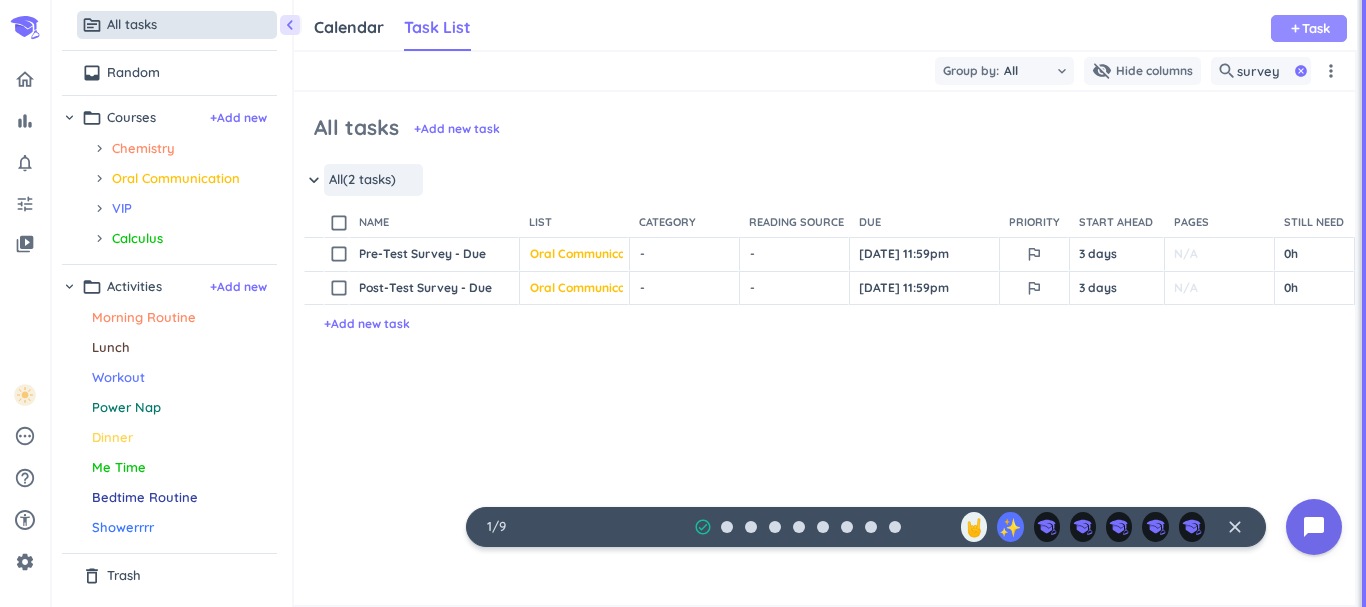 type 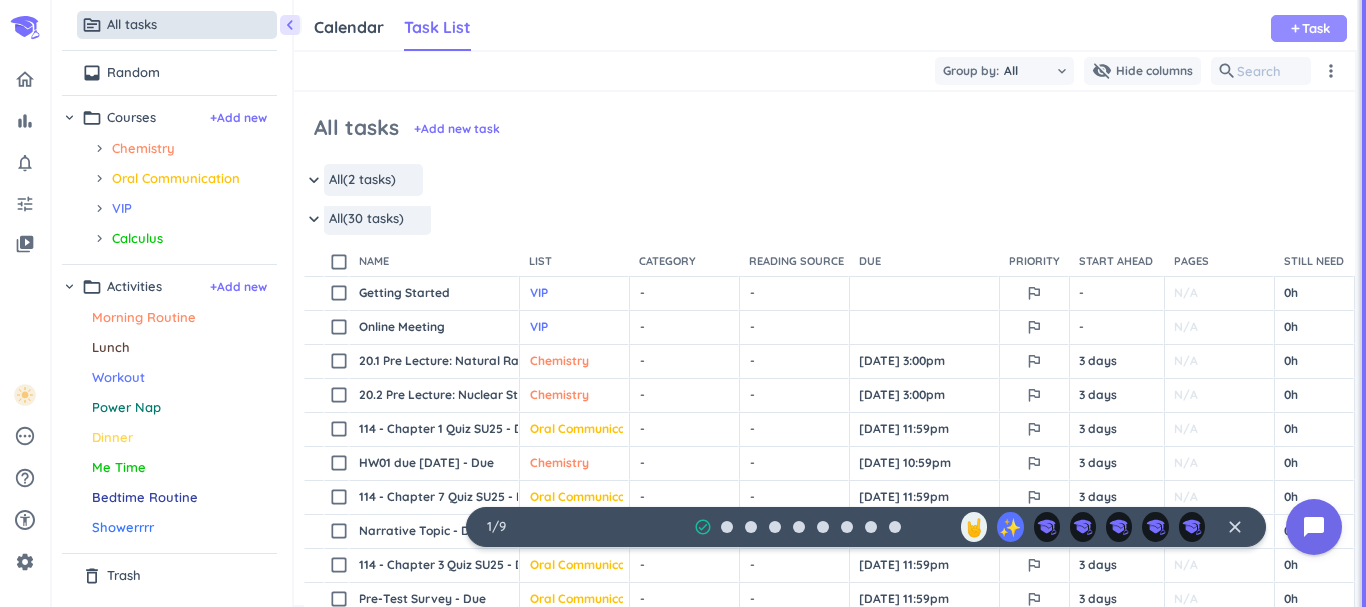 click on "Task" at bounding box center (1316, 28) 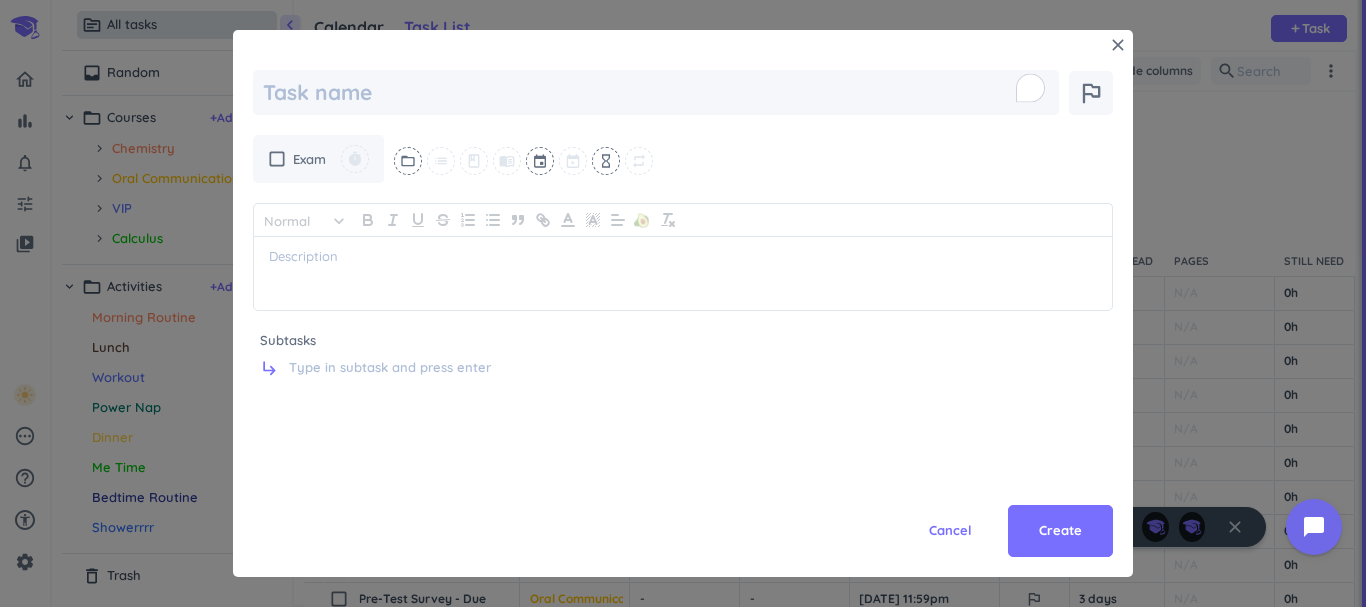 type on "x" 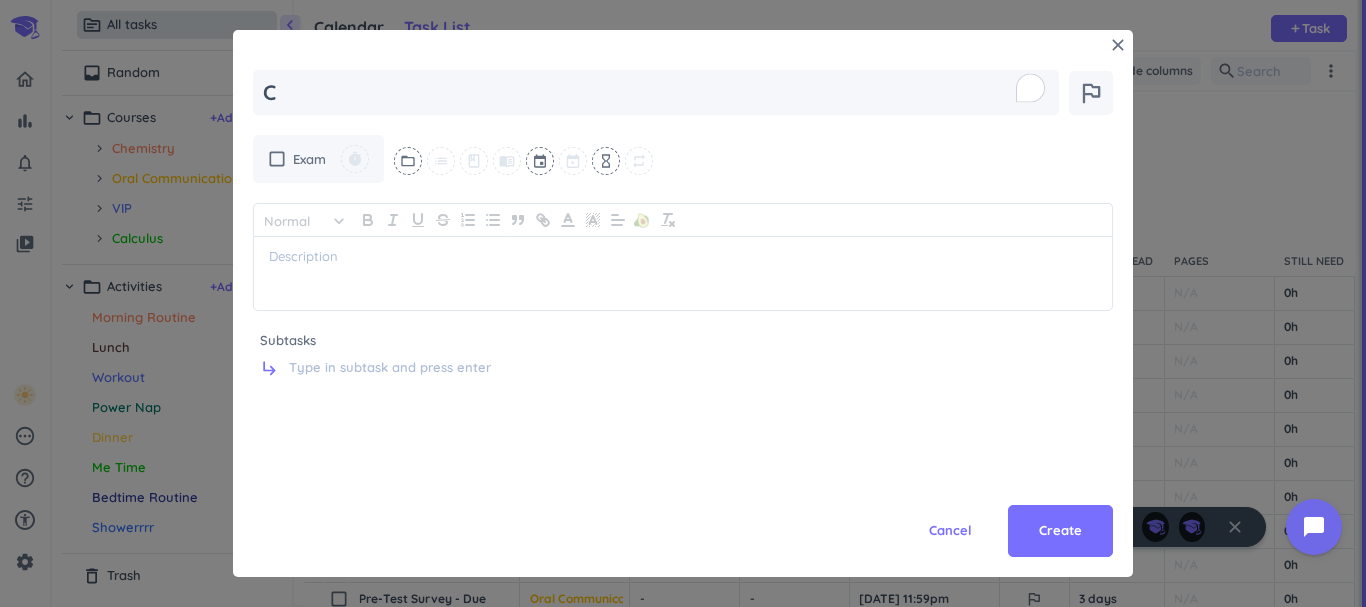 type on "x" 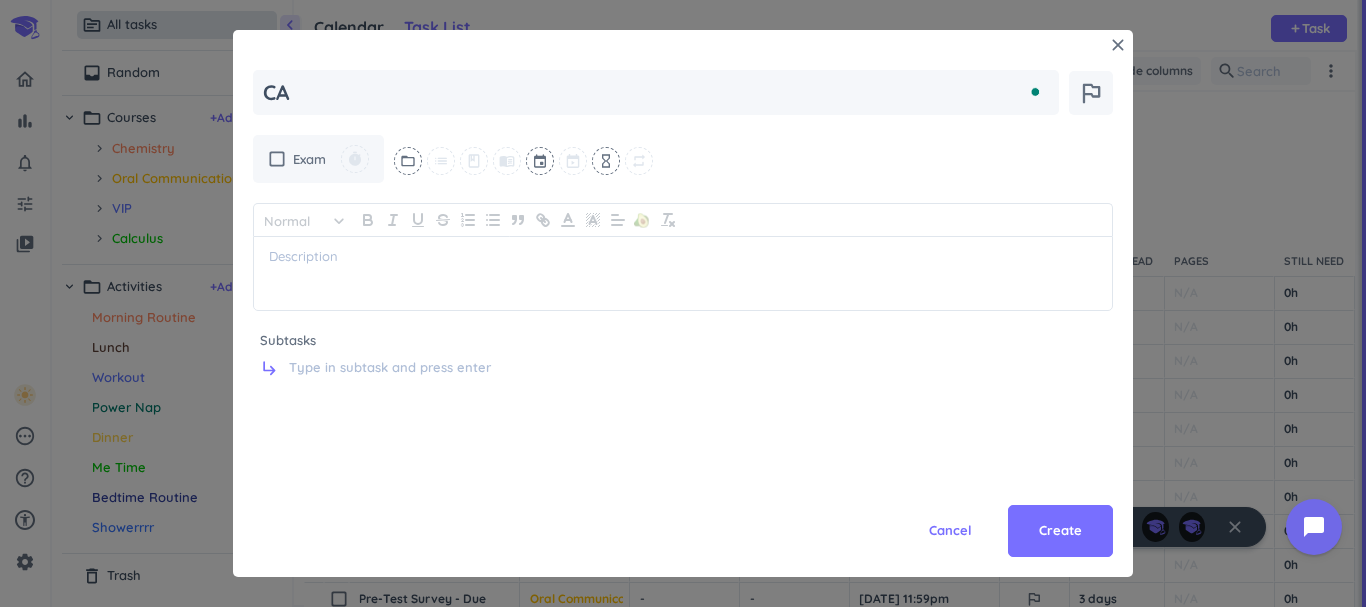type on "x" 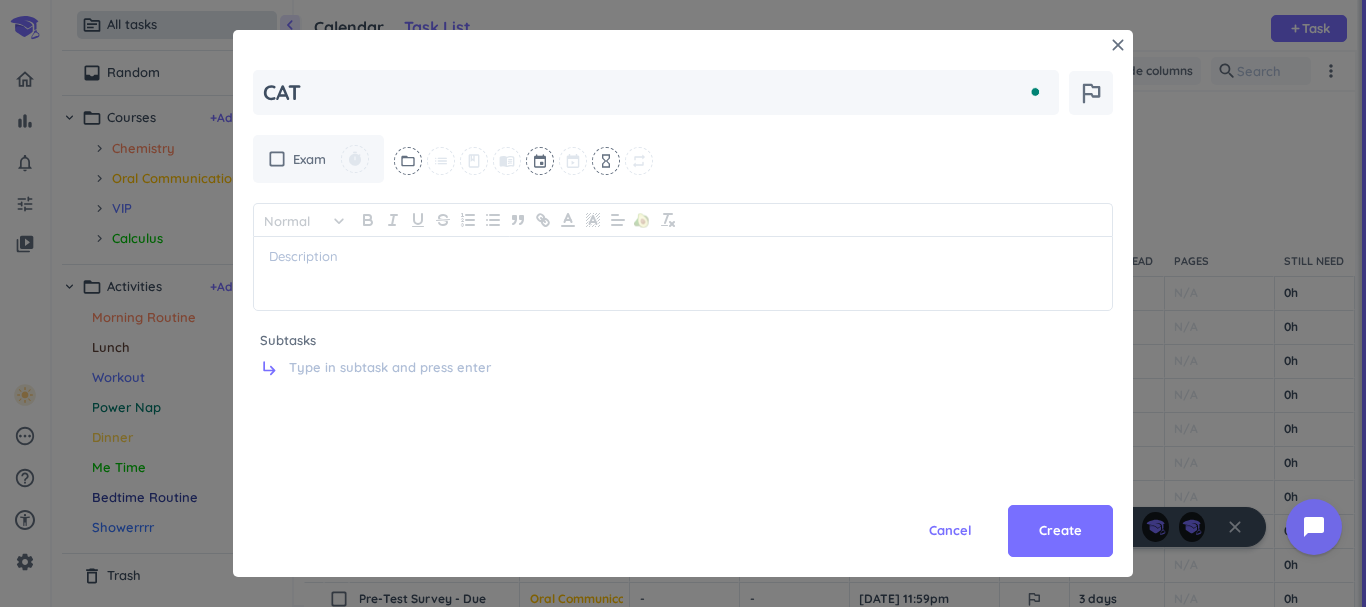 type on "x" 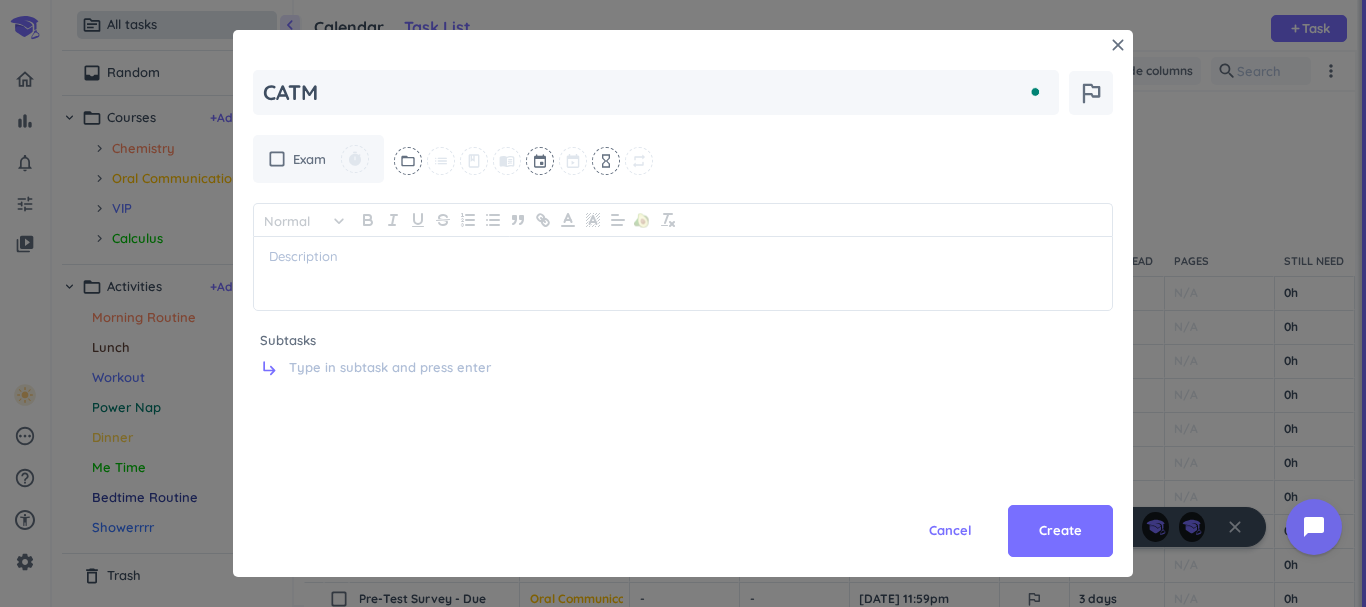 type on "x" 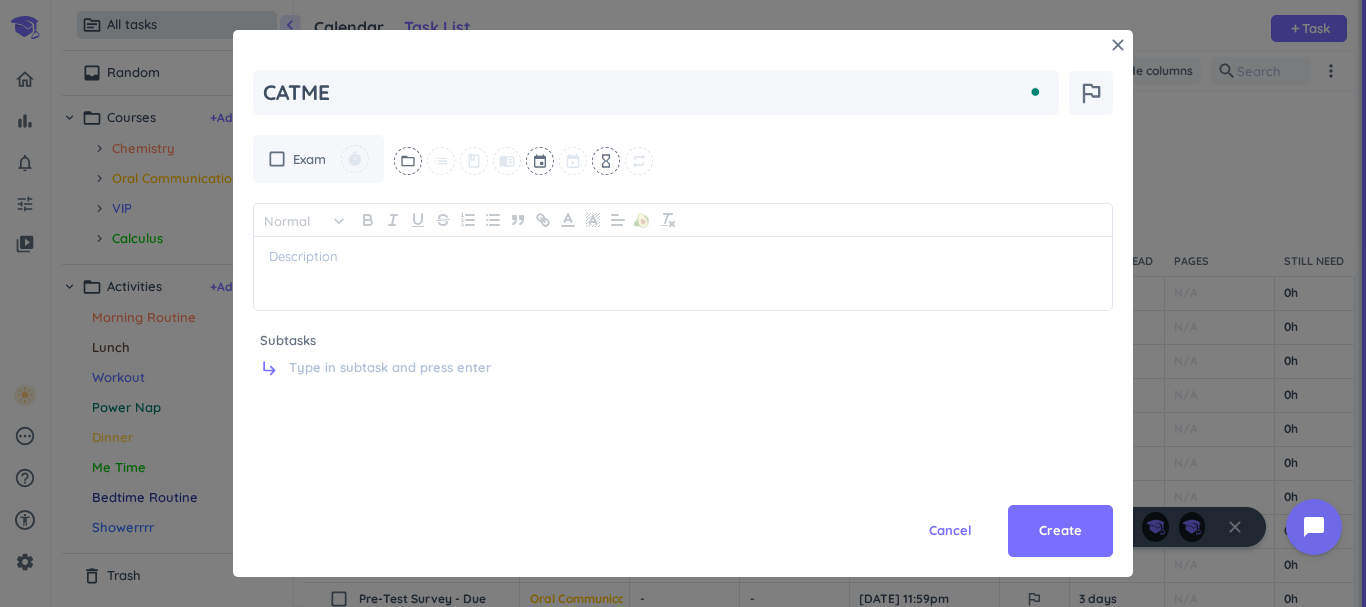 type on "x" 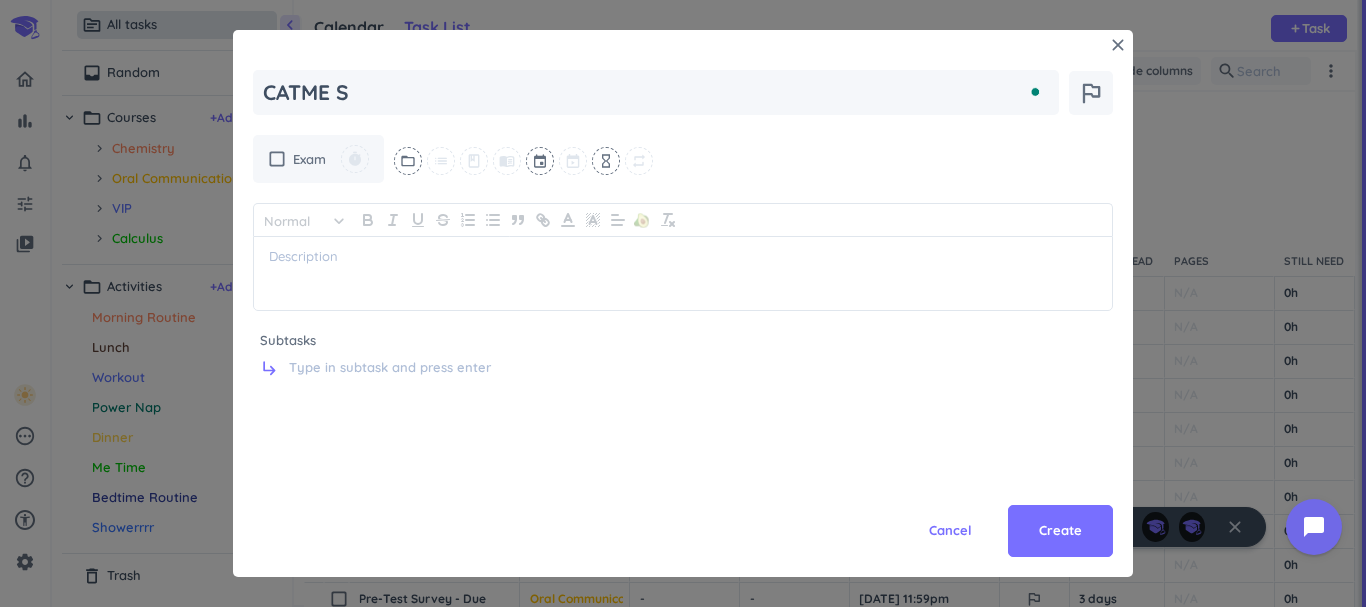 type on "CATME Su" 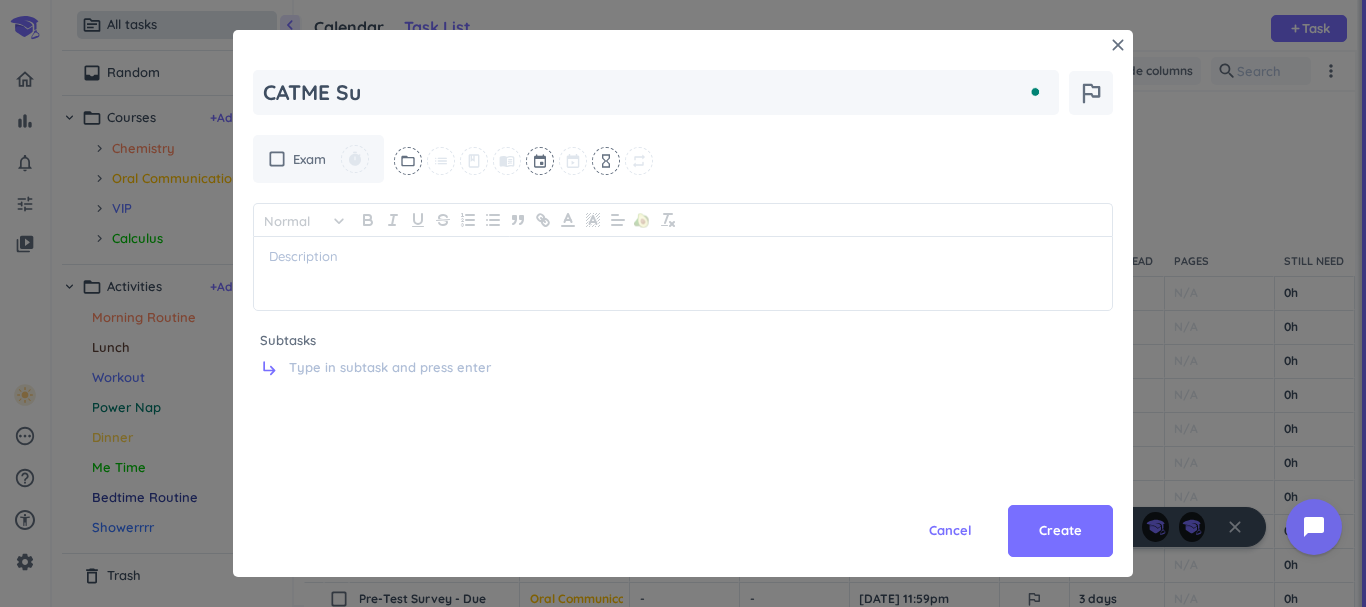 type on "x" 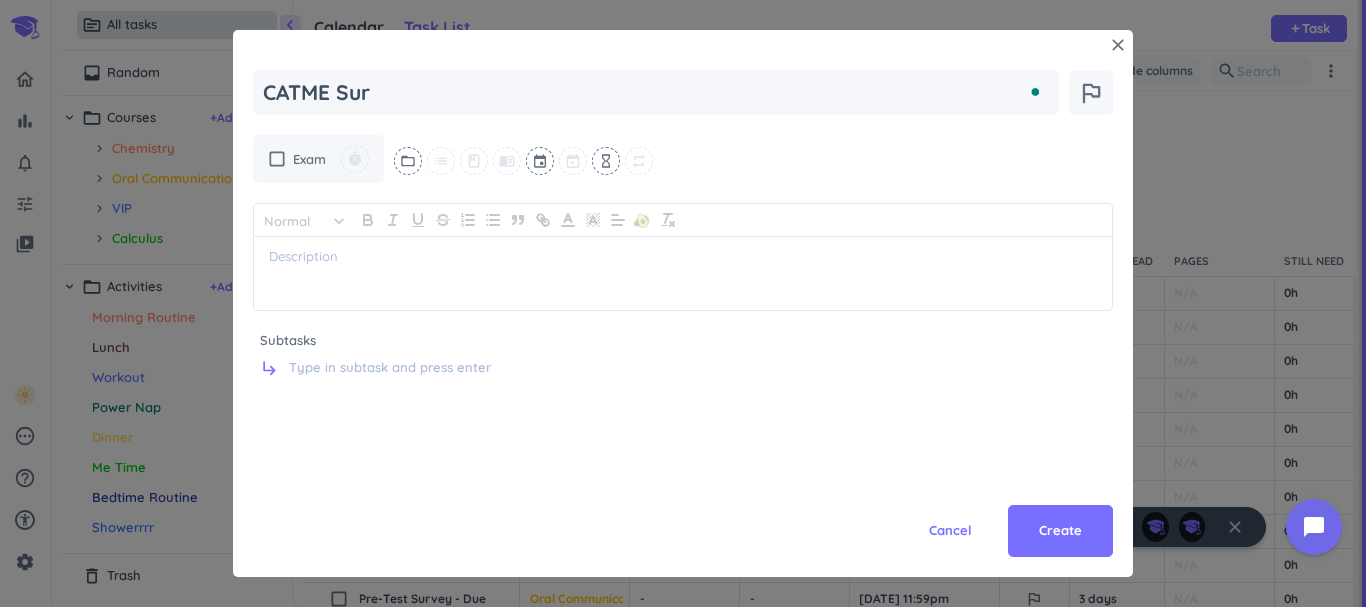 type on "x" 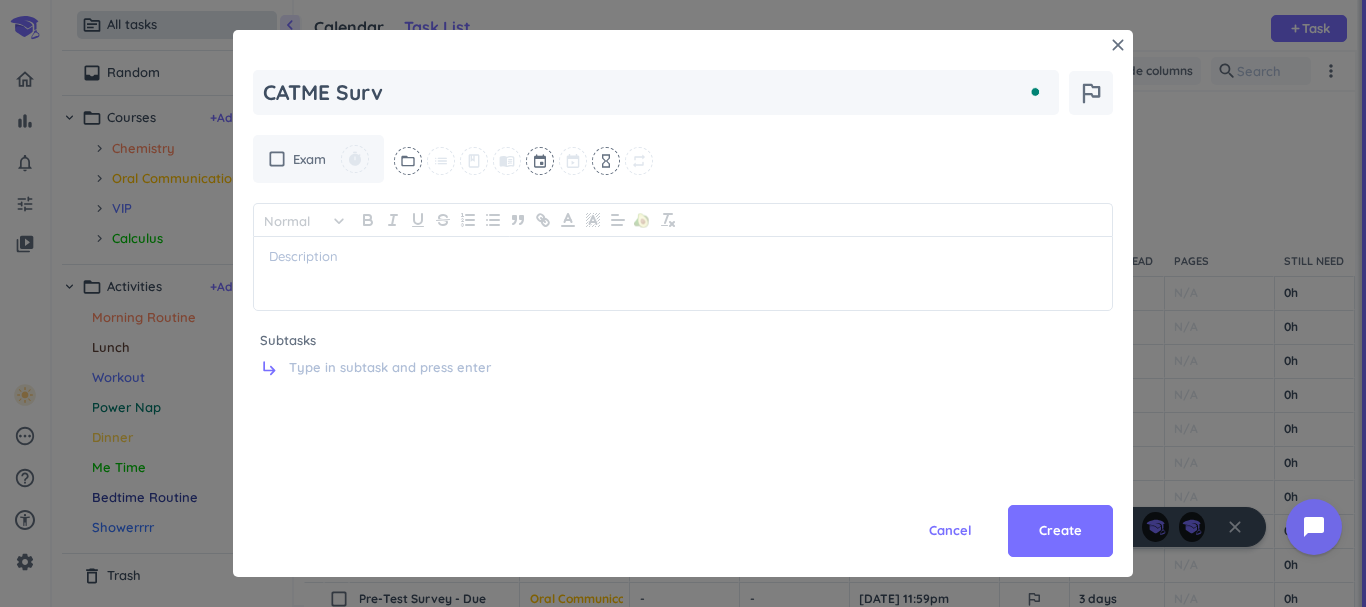 type on "x" 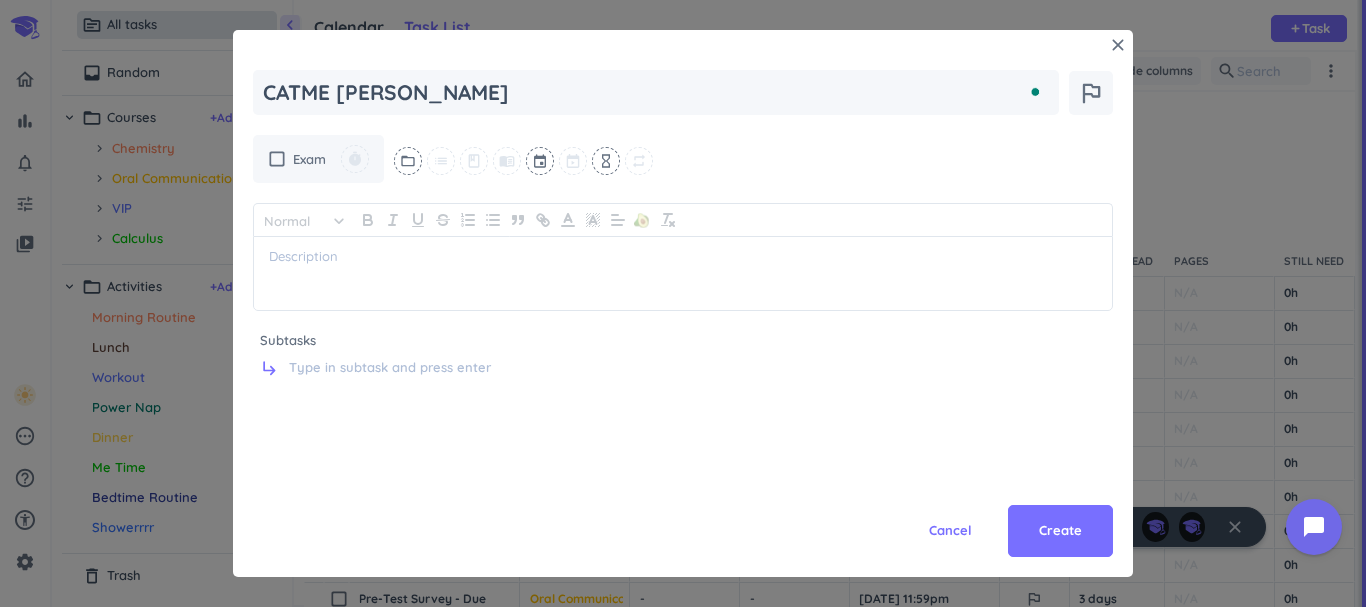 type on "x" 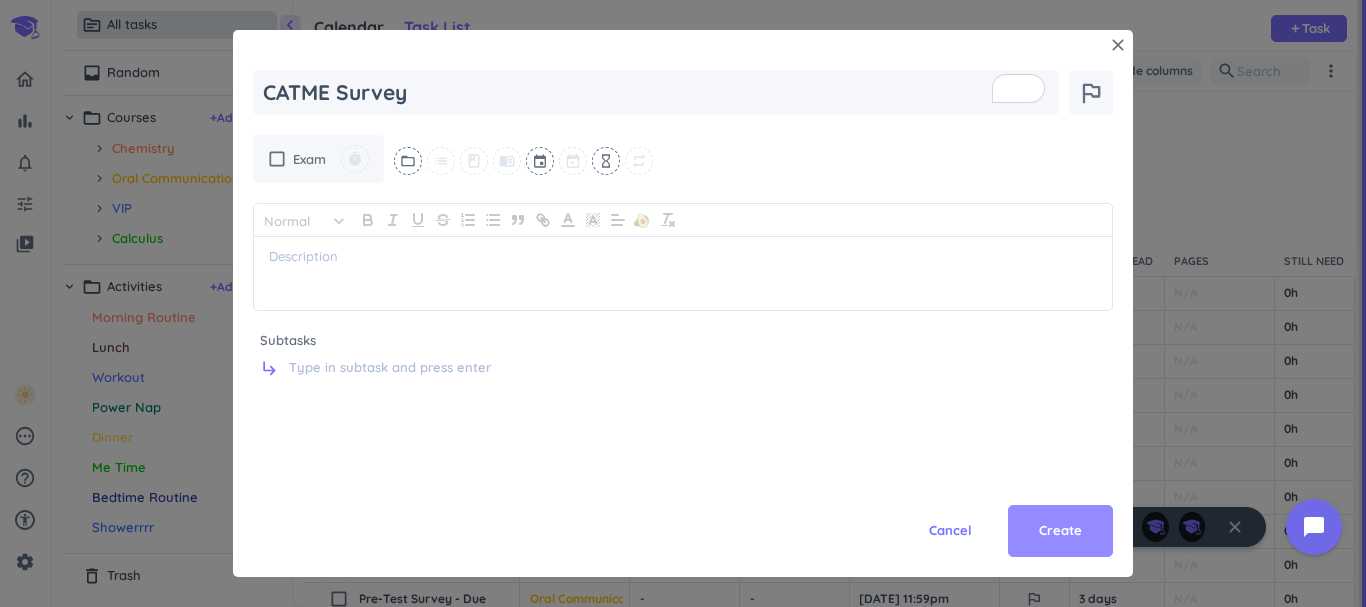 click on "Create" at bounding box center [1060, 531] 